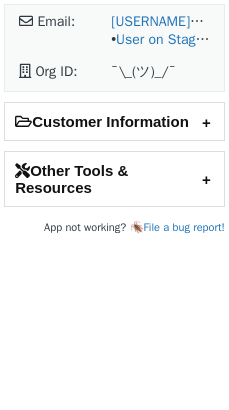 scroll, scrollTop: 0, scrollLeft: 0, axis: both 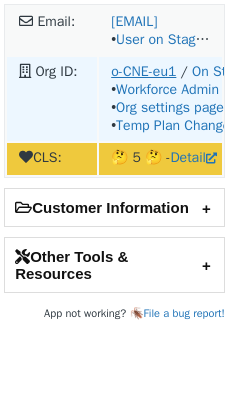 click on "o-CNE-eu1" at bounding box center (143, 71) 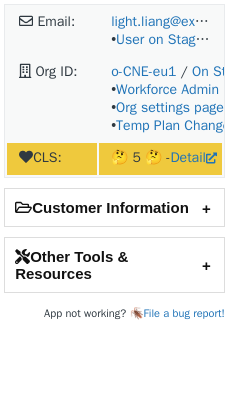 scroll, scrollTop: 0, scrollLeft: 0, axis: both 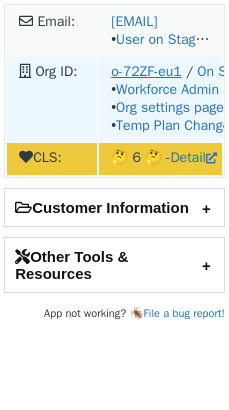click on "o-72ZF-eu1" at bounding box center [146, 71] 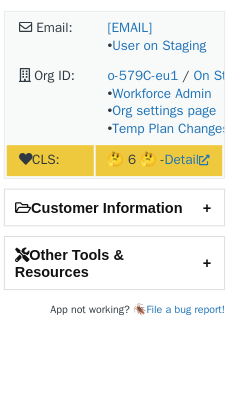 scroll, scrollTop: 0, scrollLeft: 0, axis: both 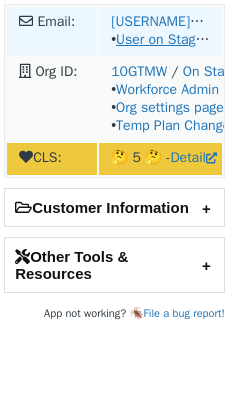 click on "User on Staging" at bounding box center (164, 39) 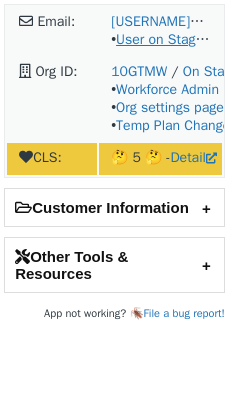 scroll, scrollTop: 0, scrollLeft: 0, axis: both 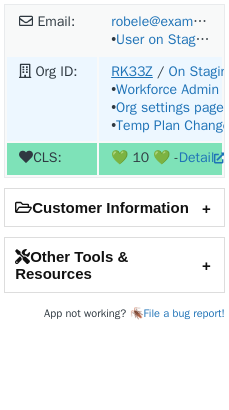 click on "RK33Z" at bounding box center (132, 71) 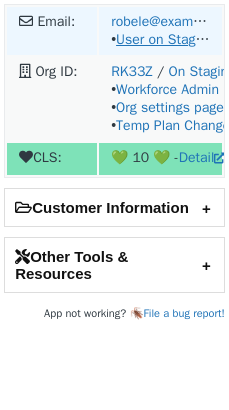 click on "User on Staging" at bounding box center (164, 39) 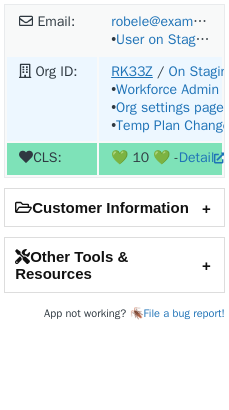 click on "RK33Z" at bounding box center [132, 71] 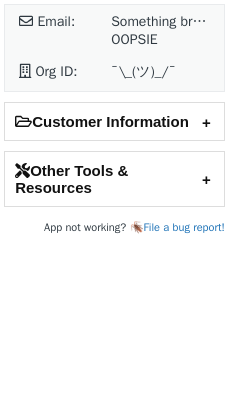 scroll, scrollTop: 0, scrollLeft: 0, axis: both 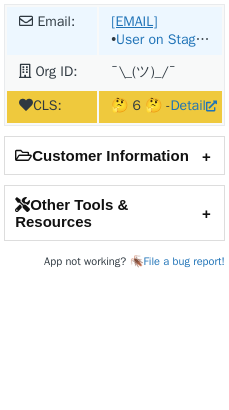 click on "[EMAIL]" at bounding box center [134, 21] 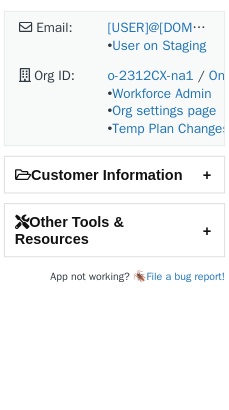 scroll, scrollTop: 0, scrollLeft: 0, axis: both 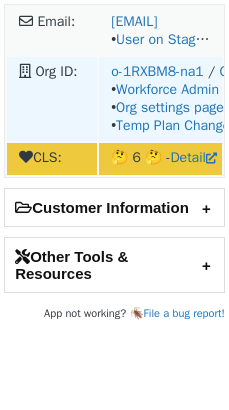 click on "o-1RXBM8-na1
/   On Staging
•  Workforce Admin   •  Org settings page •  Temp Plan Changes" at bounding box center [160, 99] 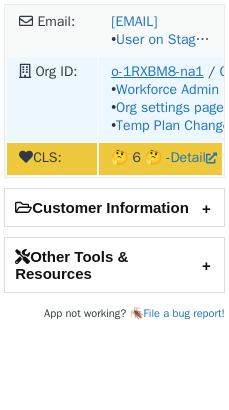 click on "o-1RXBM8-na1" at bounding box center (157, 71) 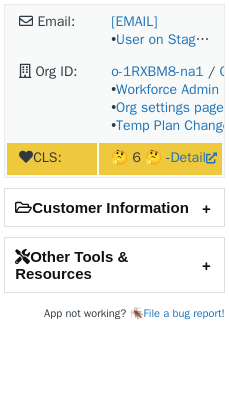 scroll, scrollTop: 0, scrollLeft: 0, axis: both 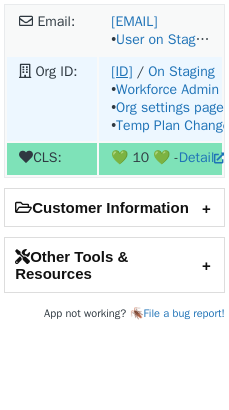 click on "[ID]" at bounding box center [121, 71] 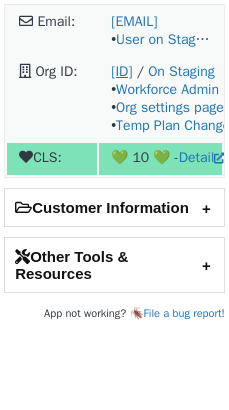 scroll, scrollTop: 0, scrollLeft: 0, axis: both 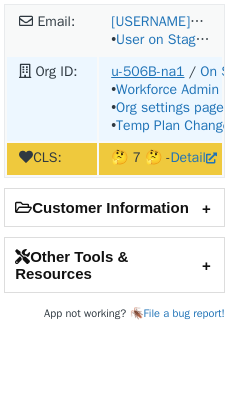 click on "u-506B-na1" at bounding box center [147, 71] 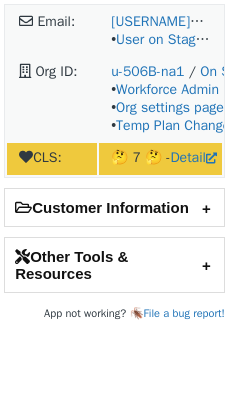scroll, scrollTop: 0, scrollLeft: 0, axis: both 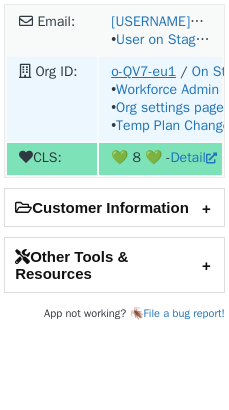 click on "o-QV7-eu1" at bounding box center [143, 71] 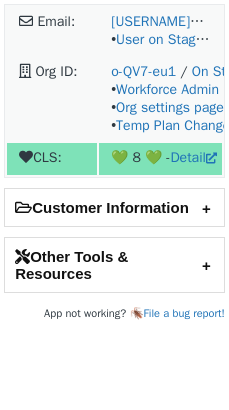 scroll, scrollTop: 0, scrollLeft: 0, axis: both 